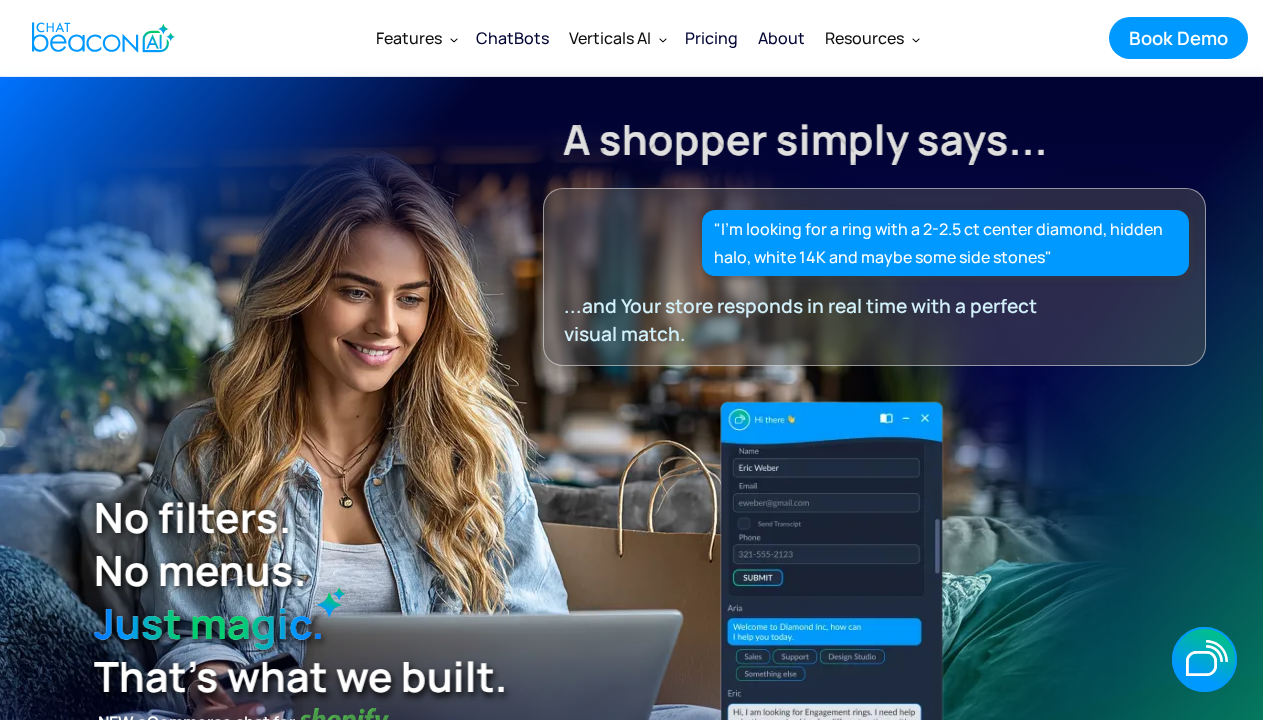 scroll, scrollTop: 13991, scrollLeft: 0, axis: vertical 